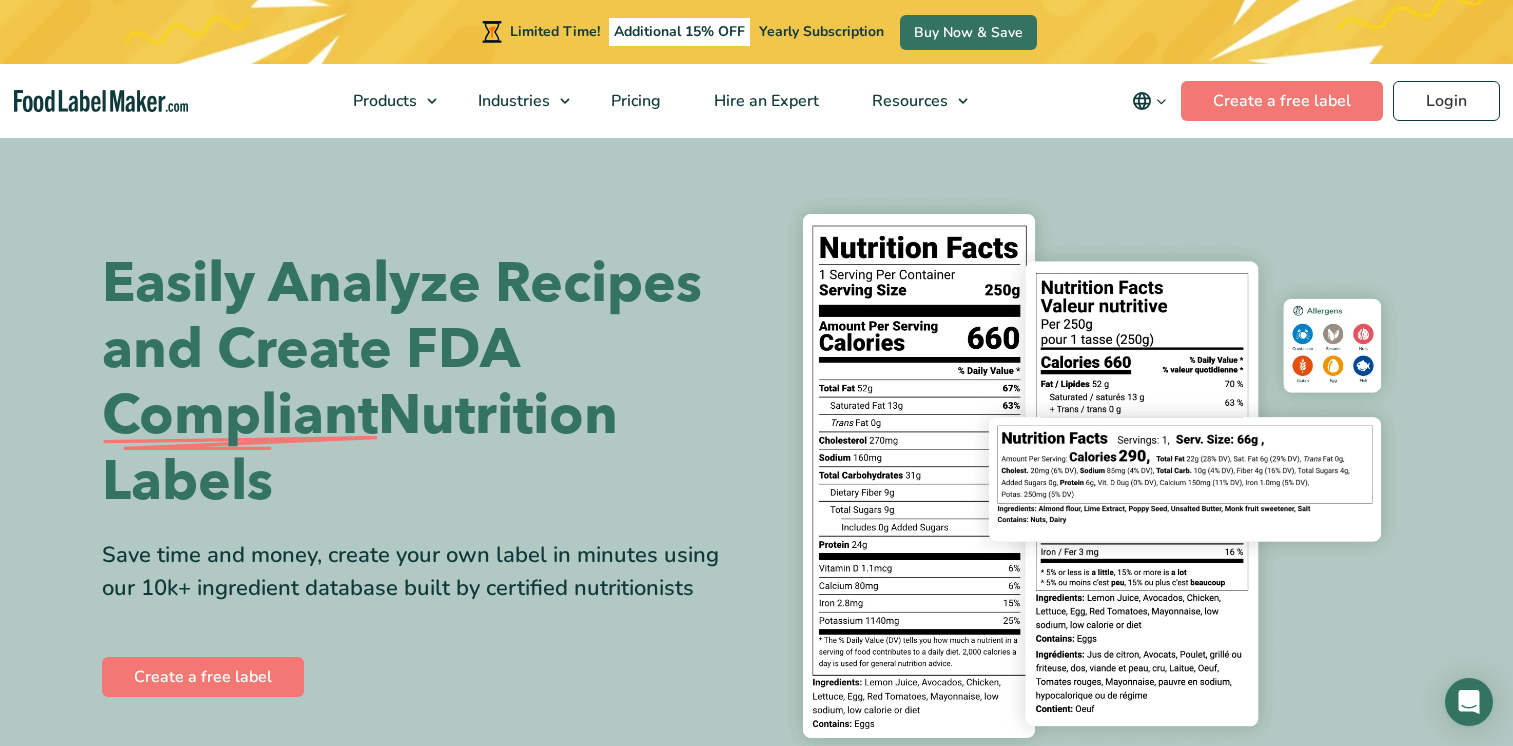 scroll, scrollTop: 0, scrollLeft: 0, axis: both 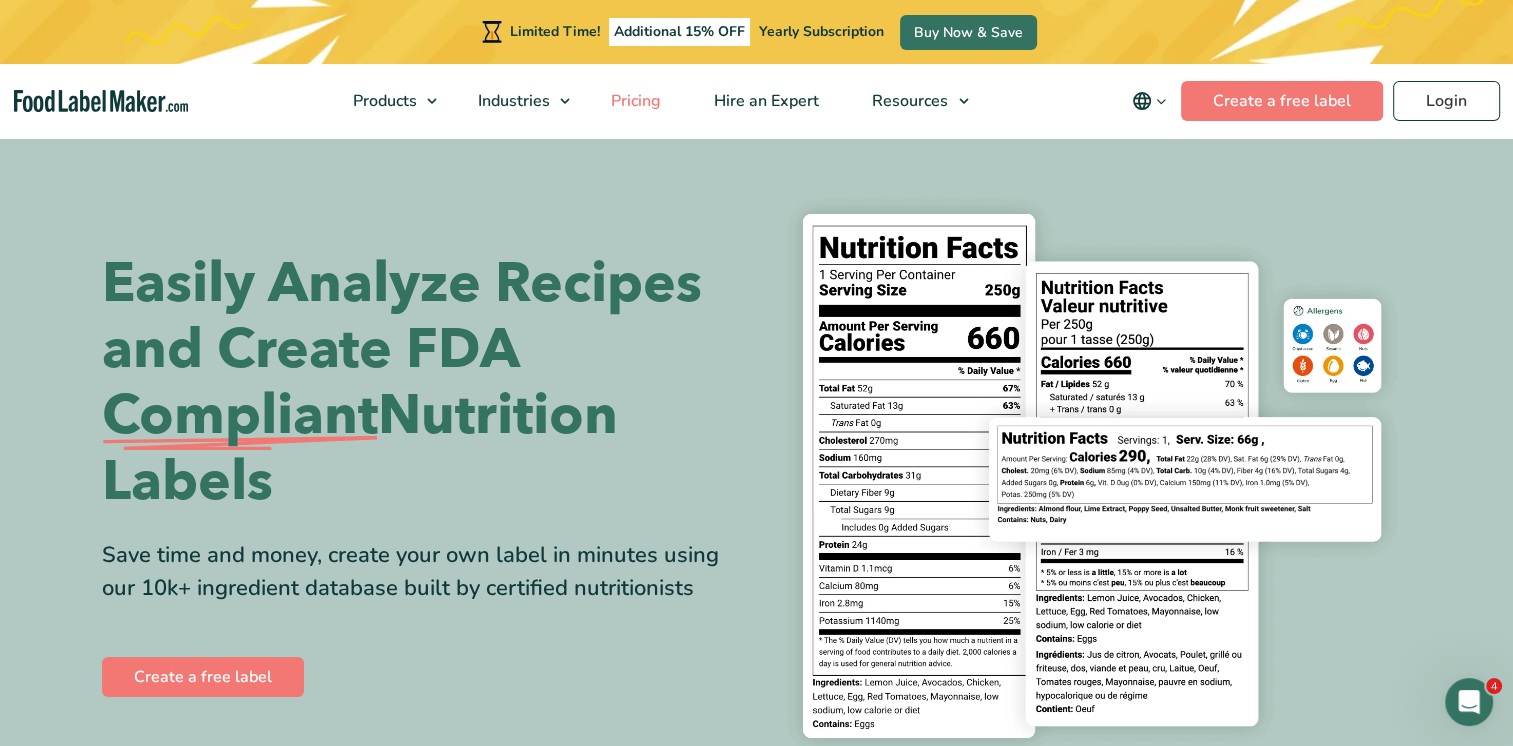 click on "Pricing" at bounding box center (634, 101) 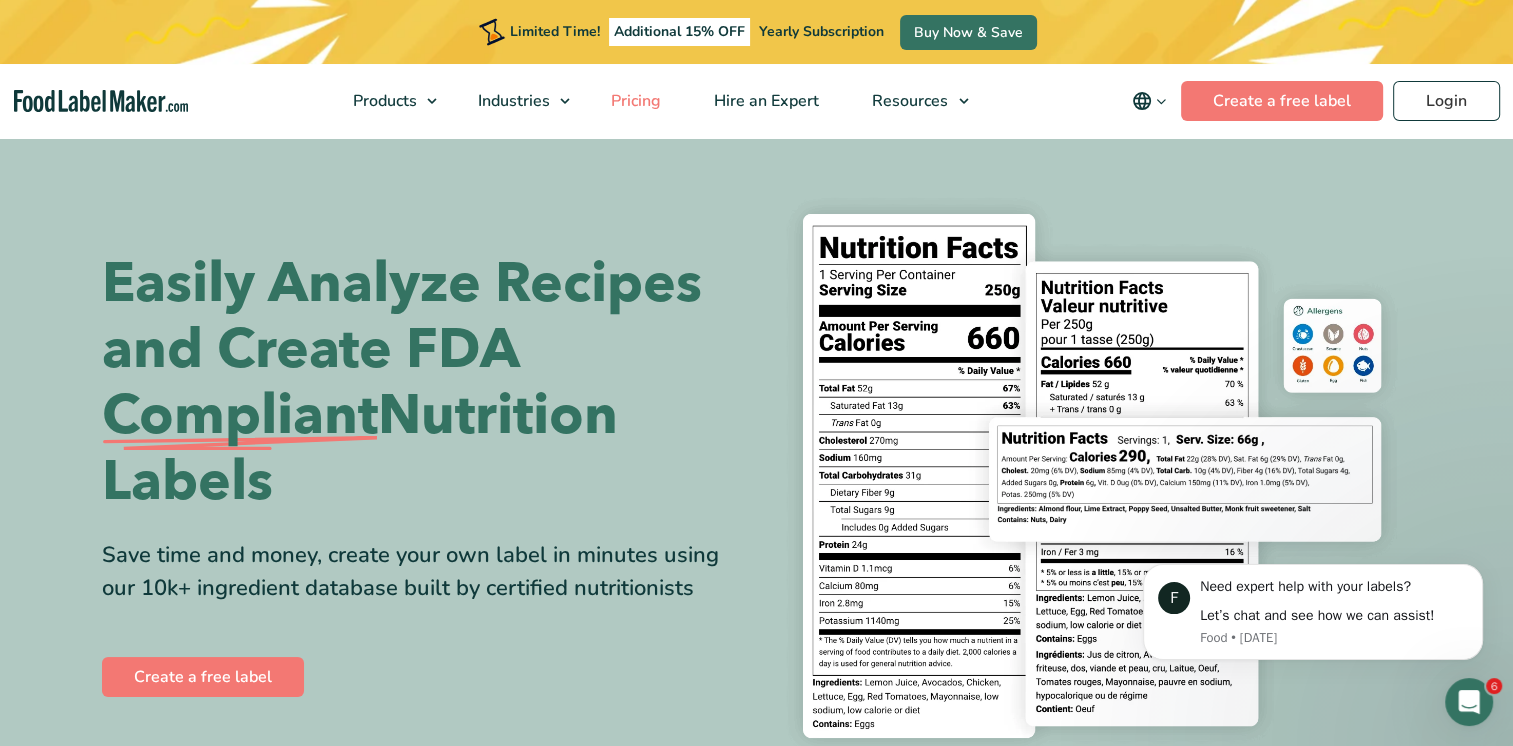 scroll, scrollTop: 0, scrollLeft: 0, axis: both 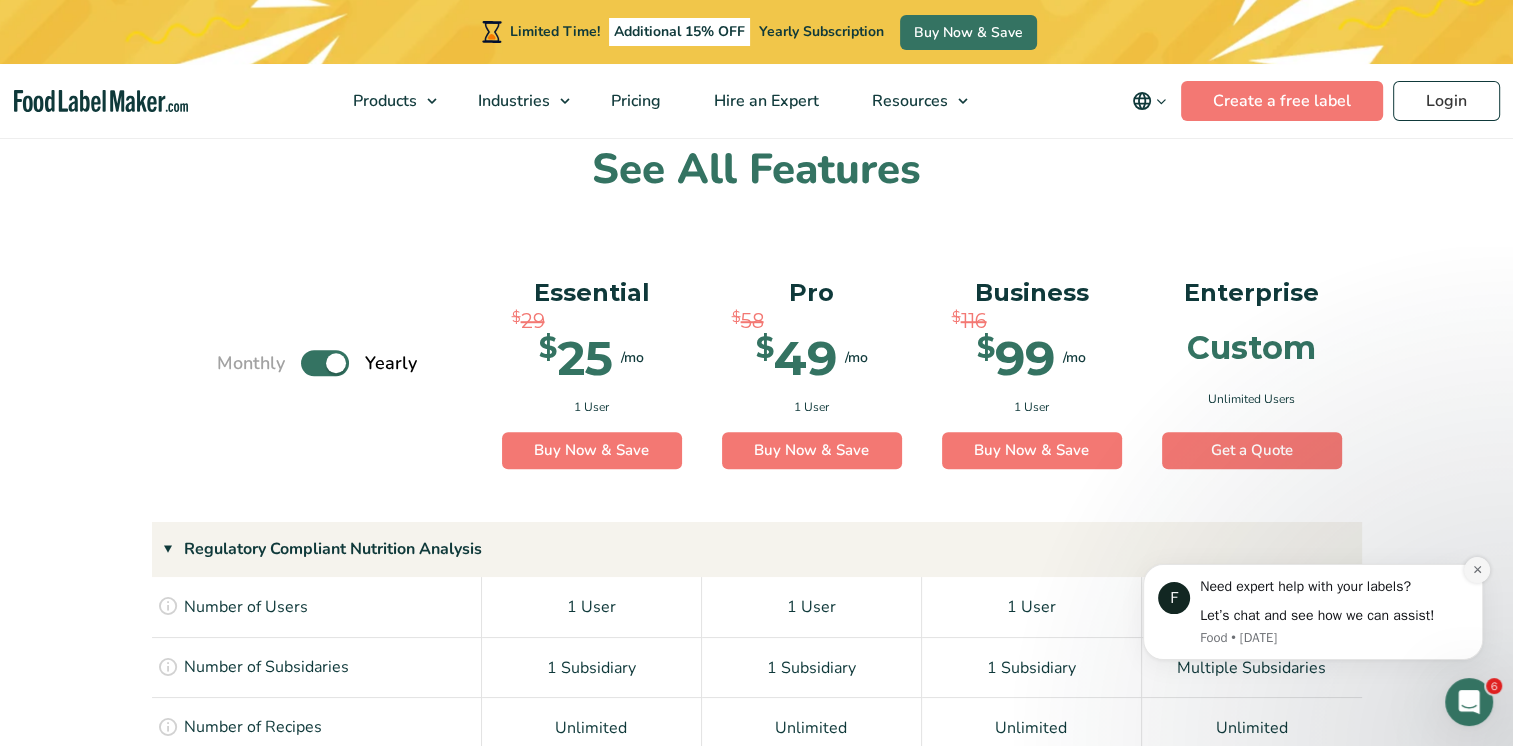 click at bounding box center [1477, 570] 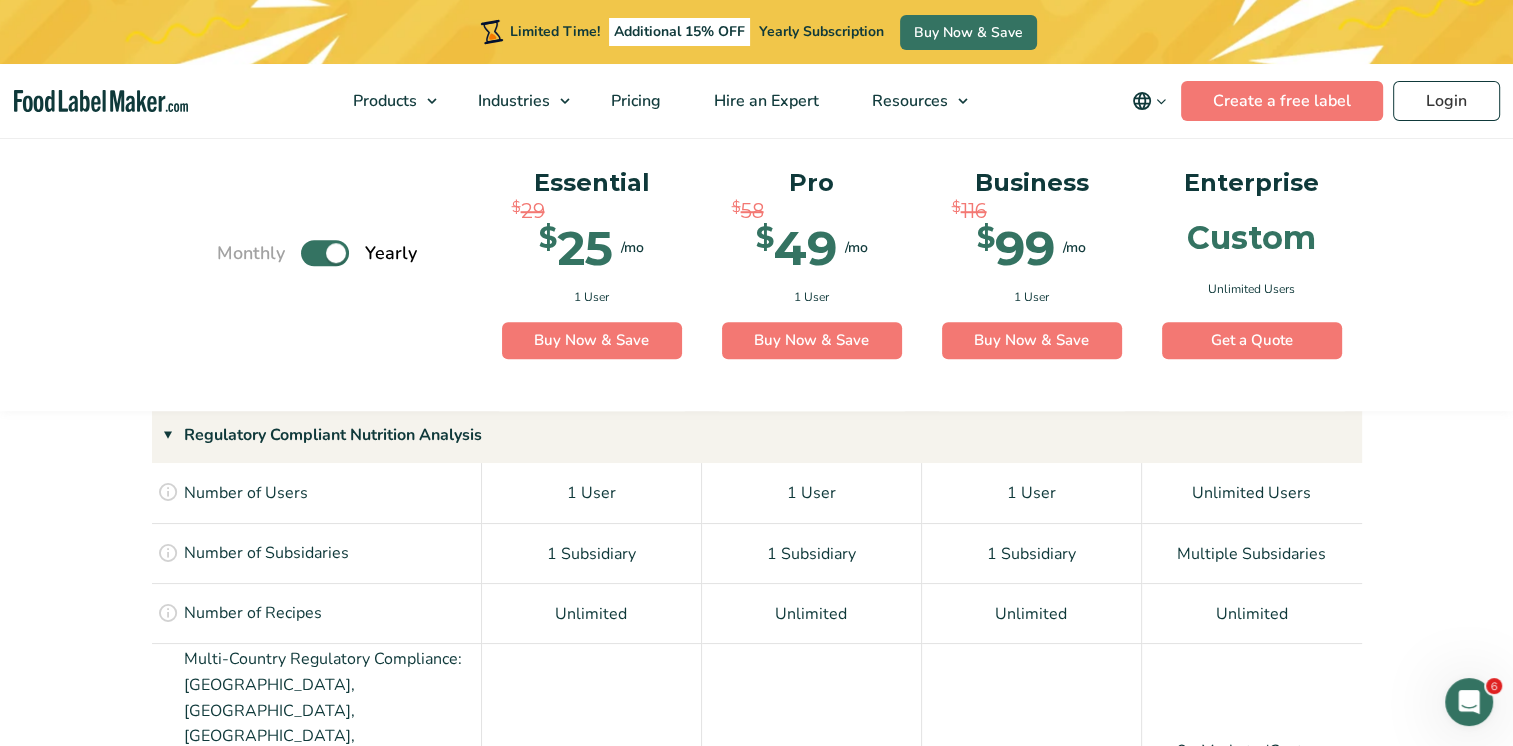 scroll, scrollTop: 1400, scrollLeft: 0, axis: vertical 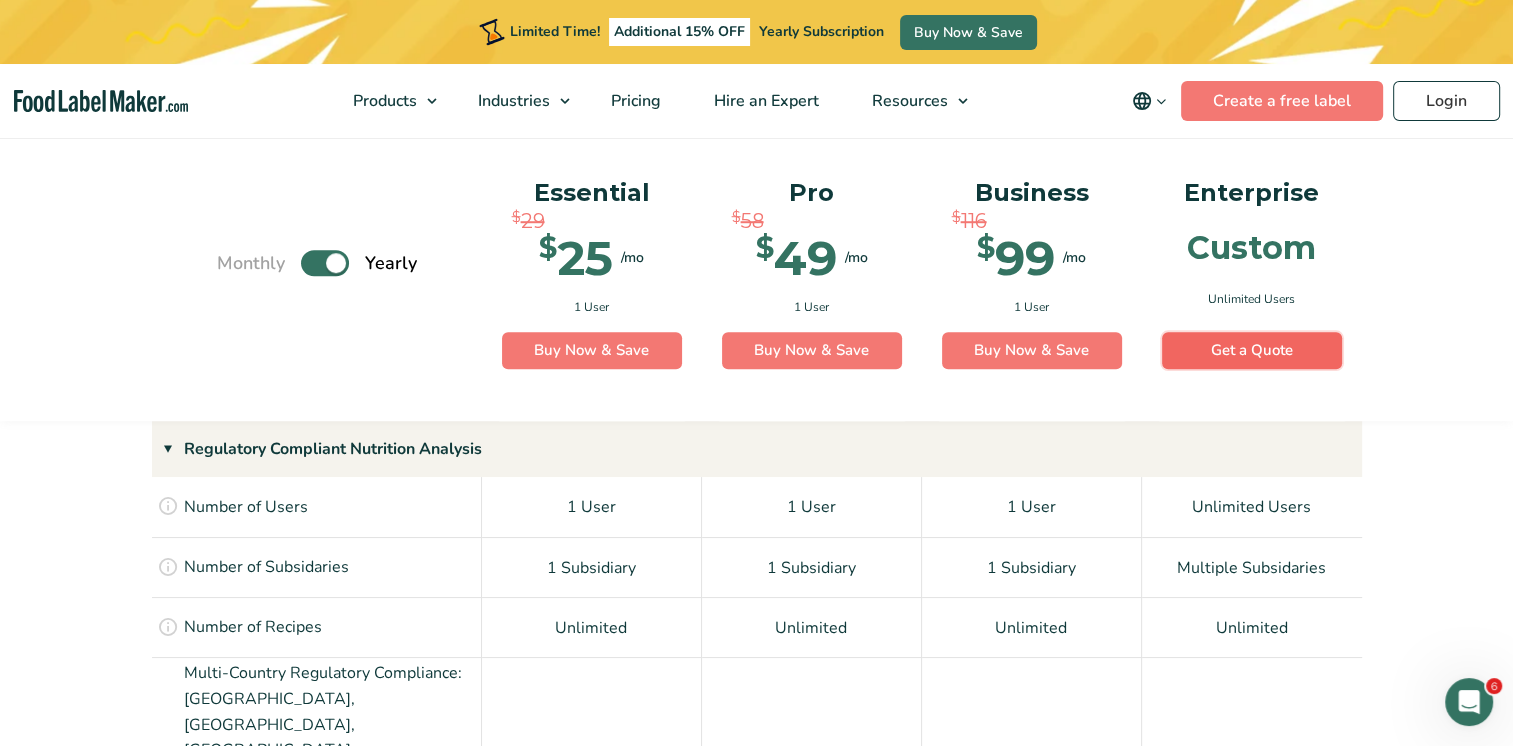 click on "Get a Quote" at bounding box center (1252, 351) 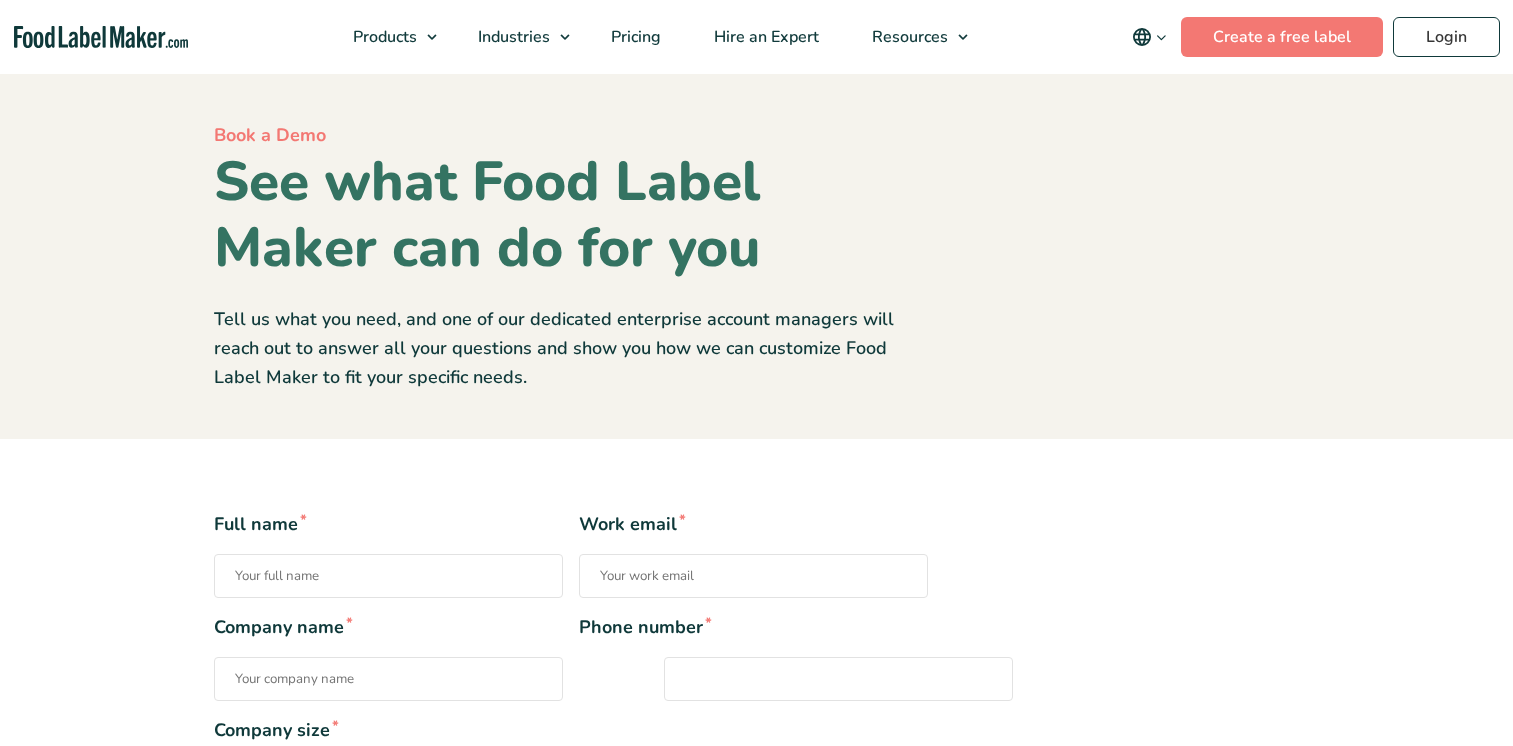 scroll, scrollTop: 0, scrollLeft: 0, axis: both 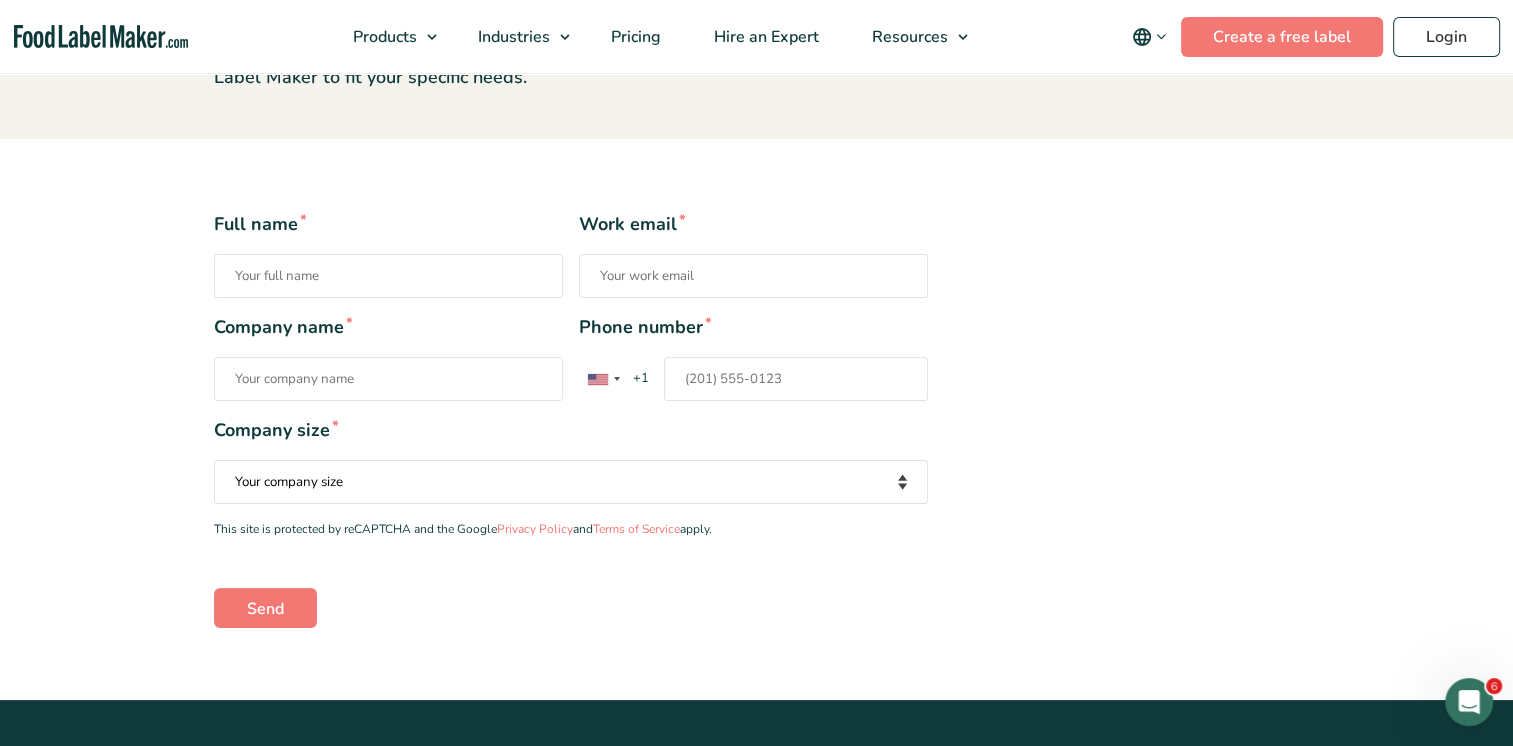 click on "Full name *" at bounding box center [388, 276] 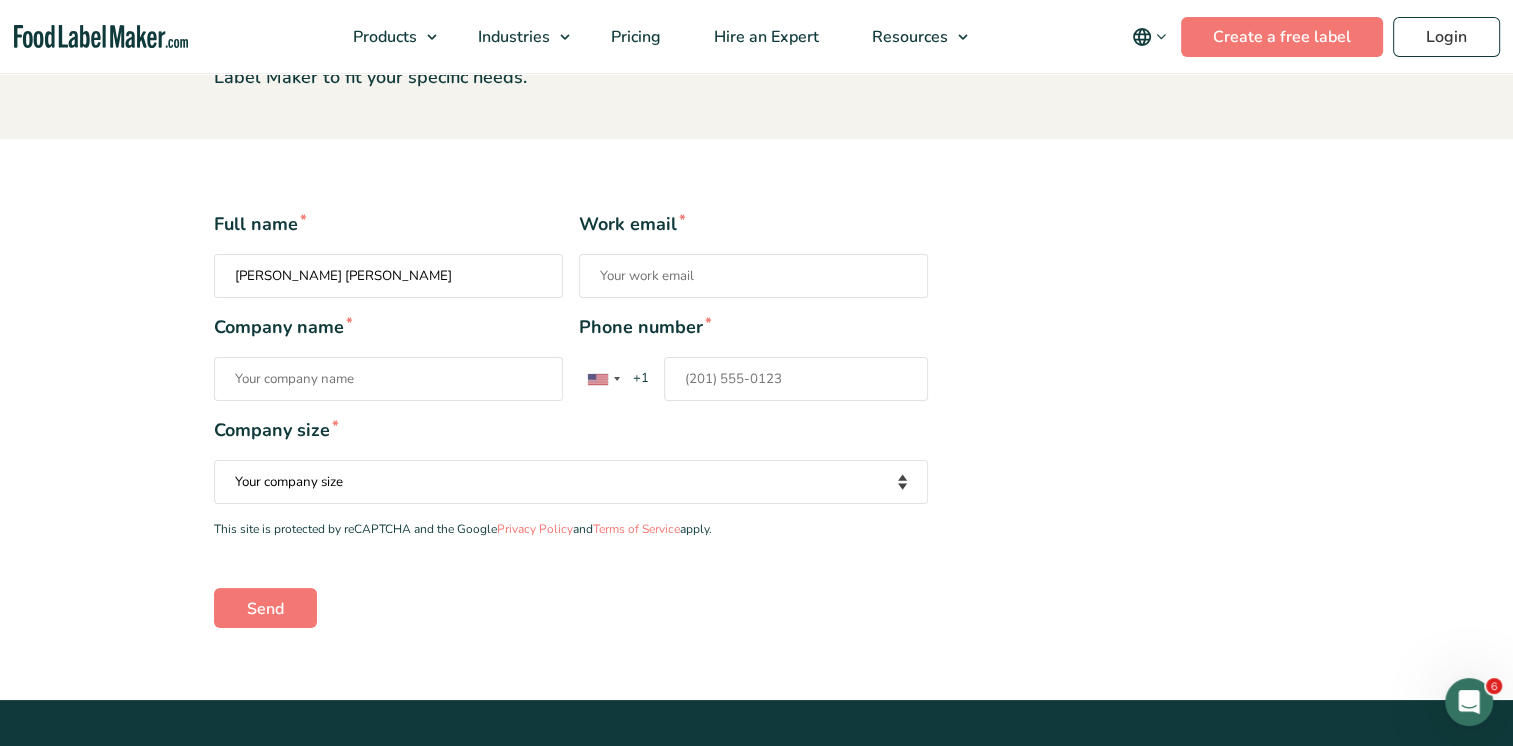 type on "nroche@aii1961.com" 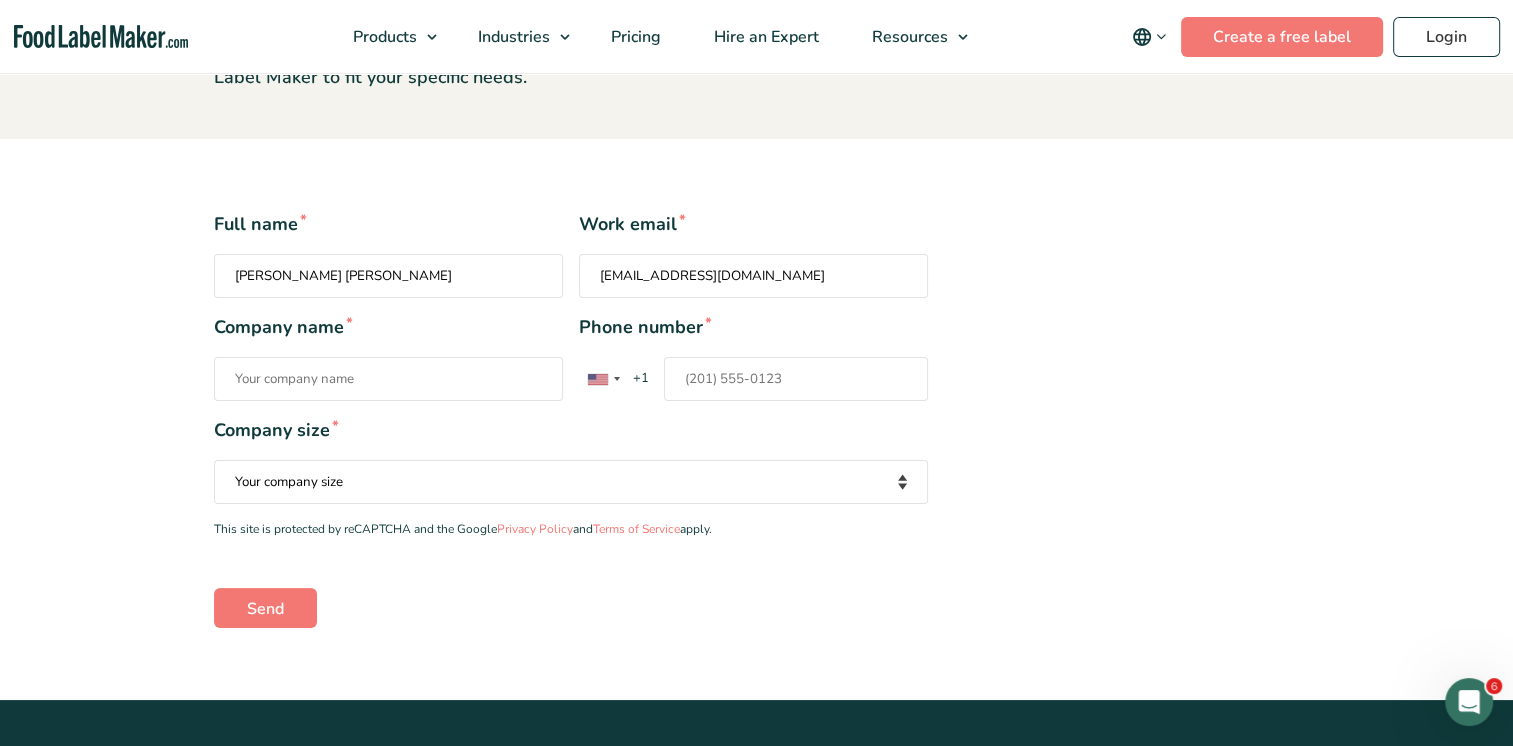 type on "American Instants, Inc." 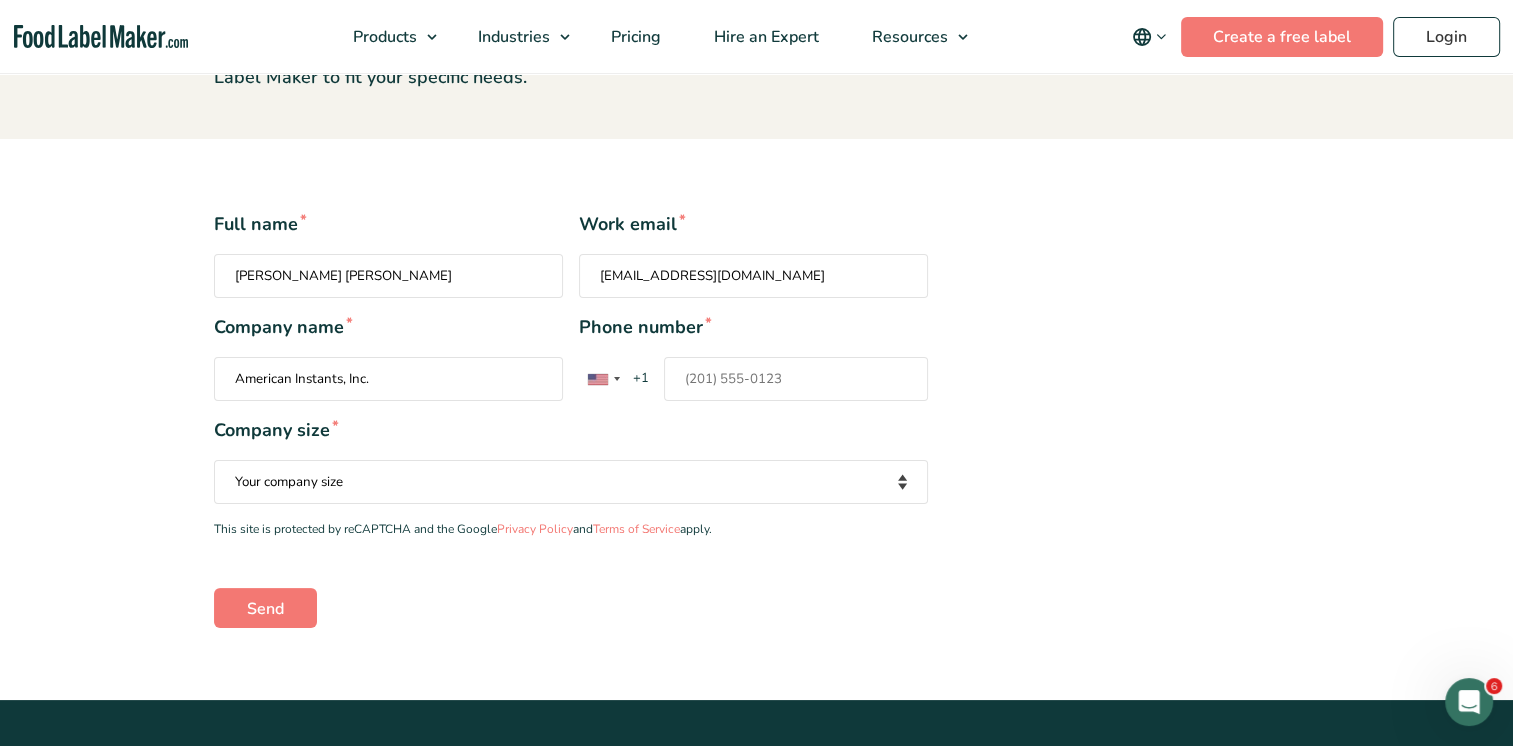 type on "9735848811" 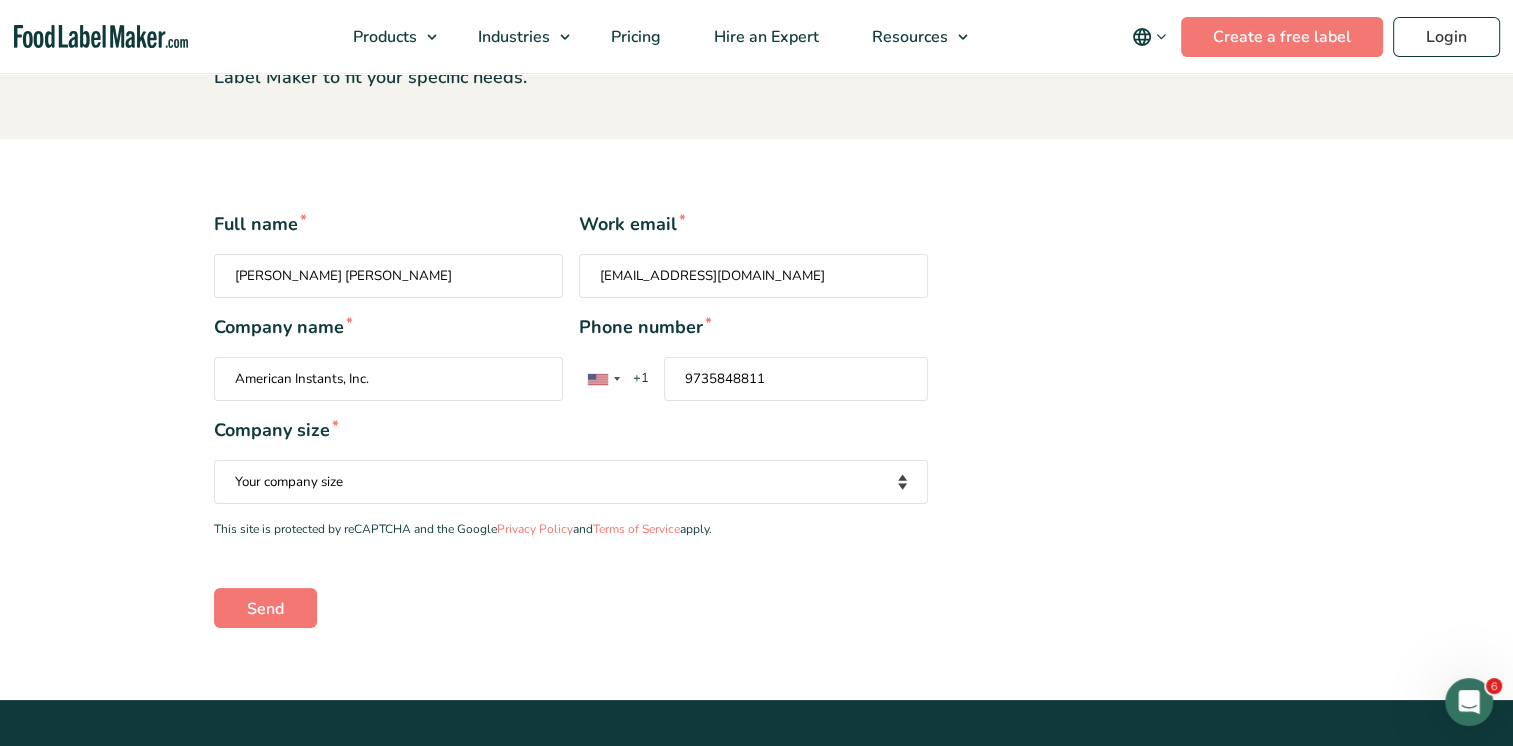click on "Cornelia Roche Cornelia Roche" at bounding box center [388, 276] 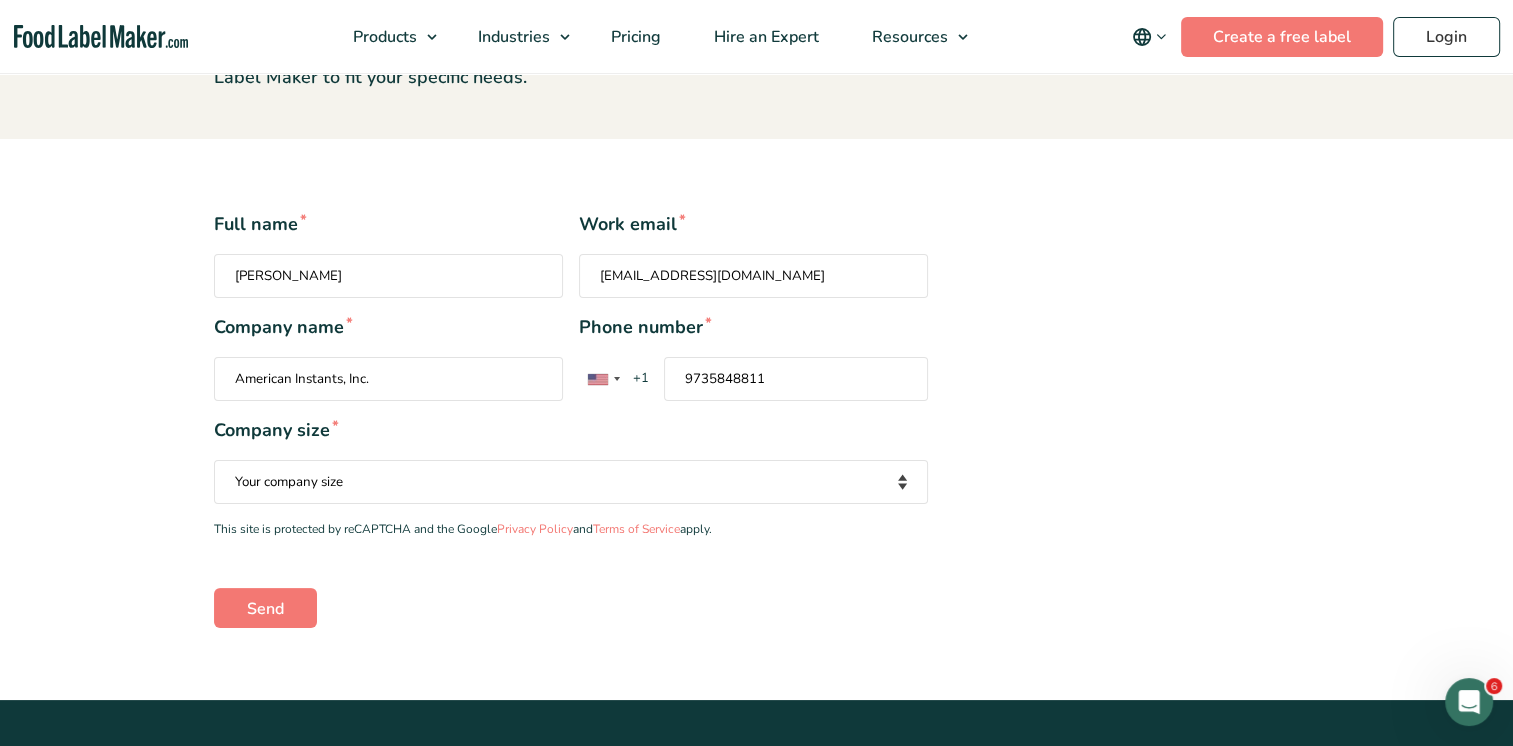 type on "Nel Roche" 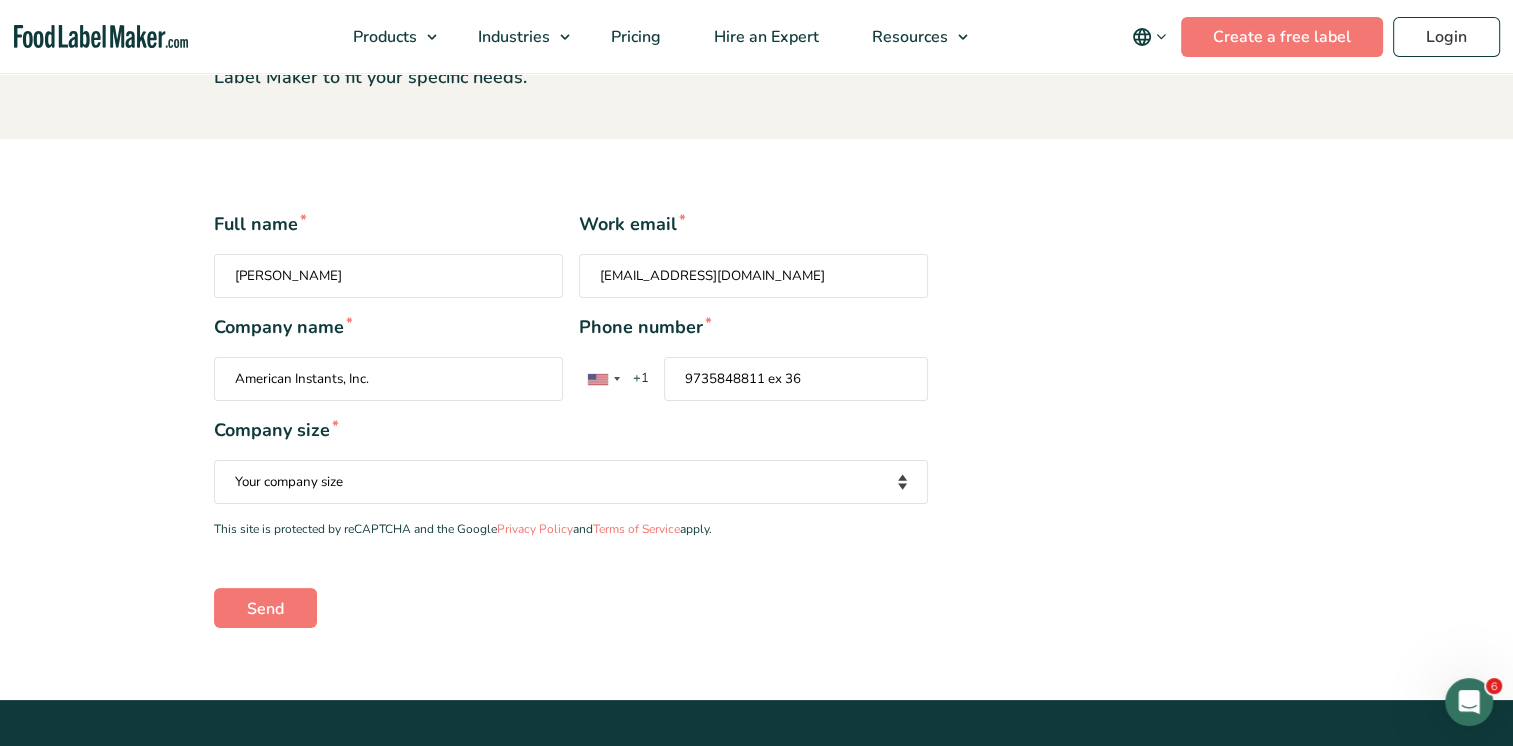 type on "9735848811 ex 36" 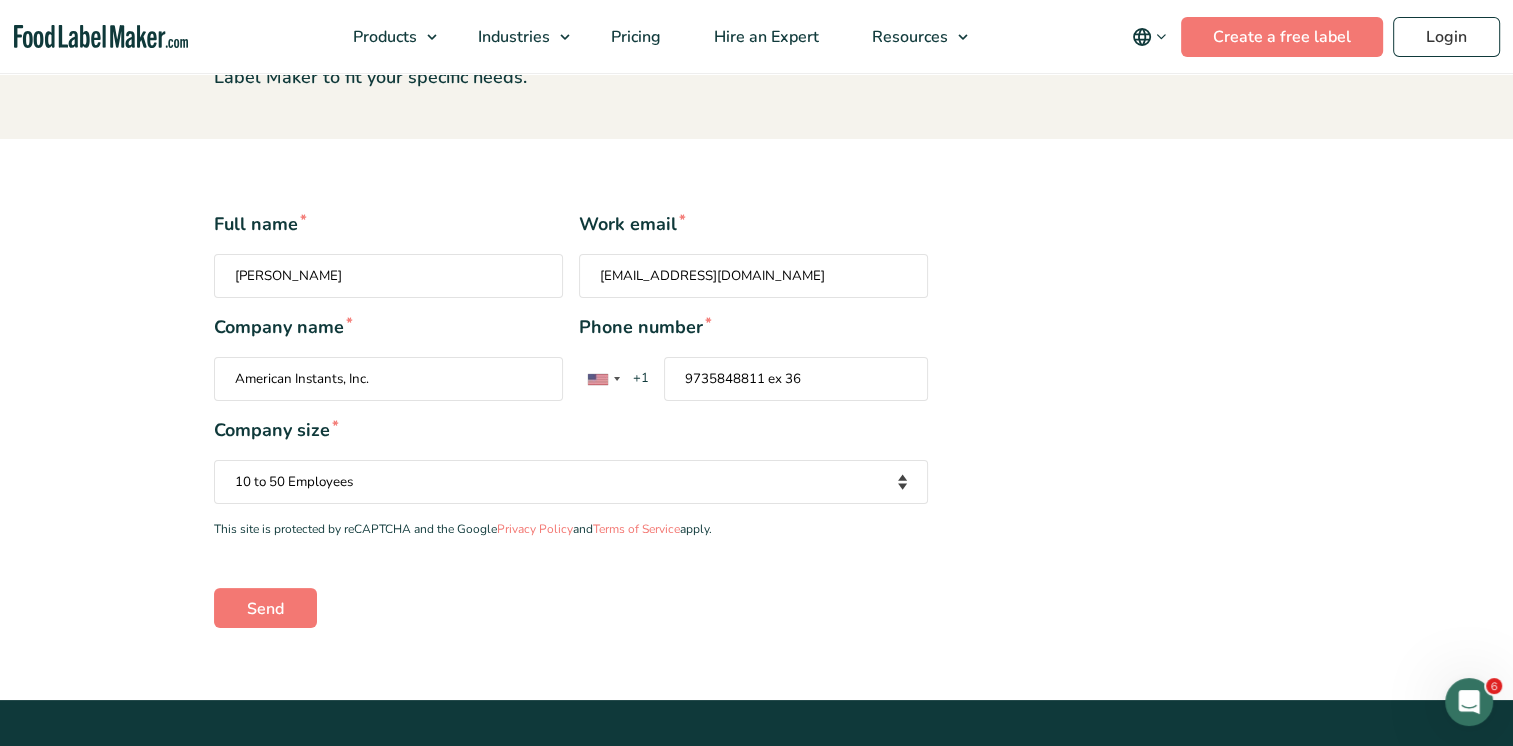 click on "Your company size Fewer than 10 Employees 10 to 50 Employees 51 to 500 Employees Over 500 Employees" at bounding box center (571, 482) 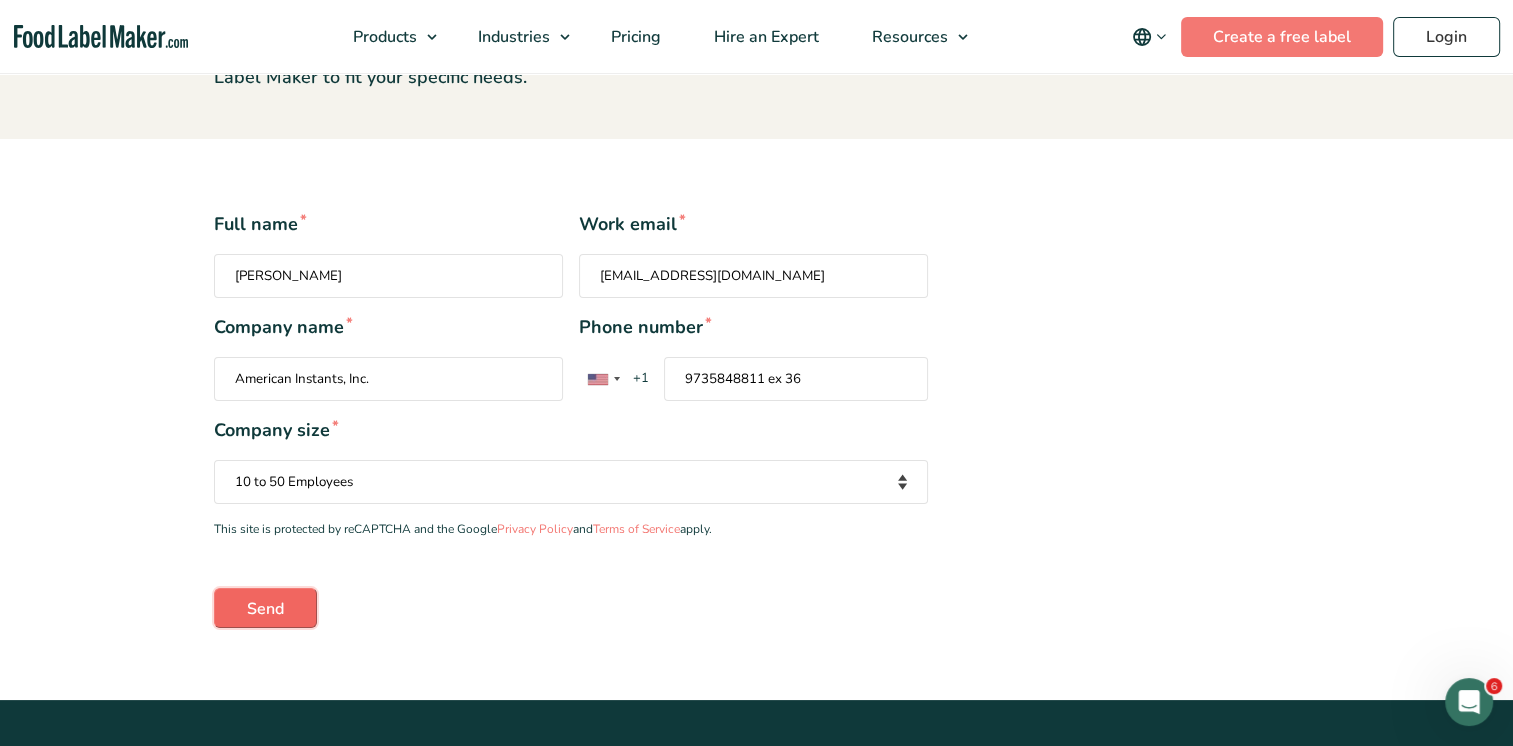 click on "Send" at bounding box center [265, 608] 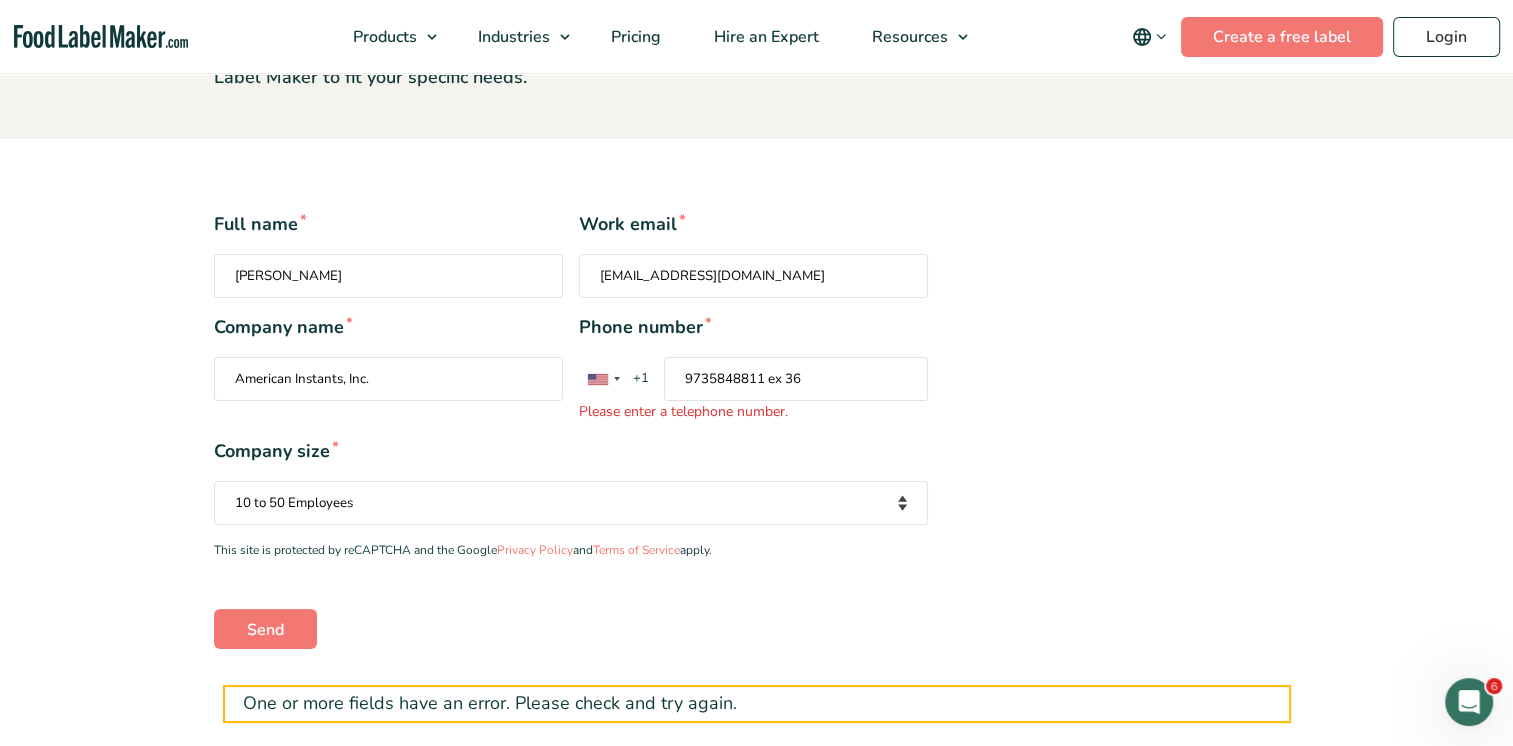 click on "Your company size Fewer than 10 Employees 10 to 50 Employees 51 to 500 Employees Over 500 Employees" at bounding box center [571, 503] 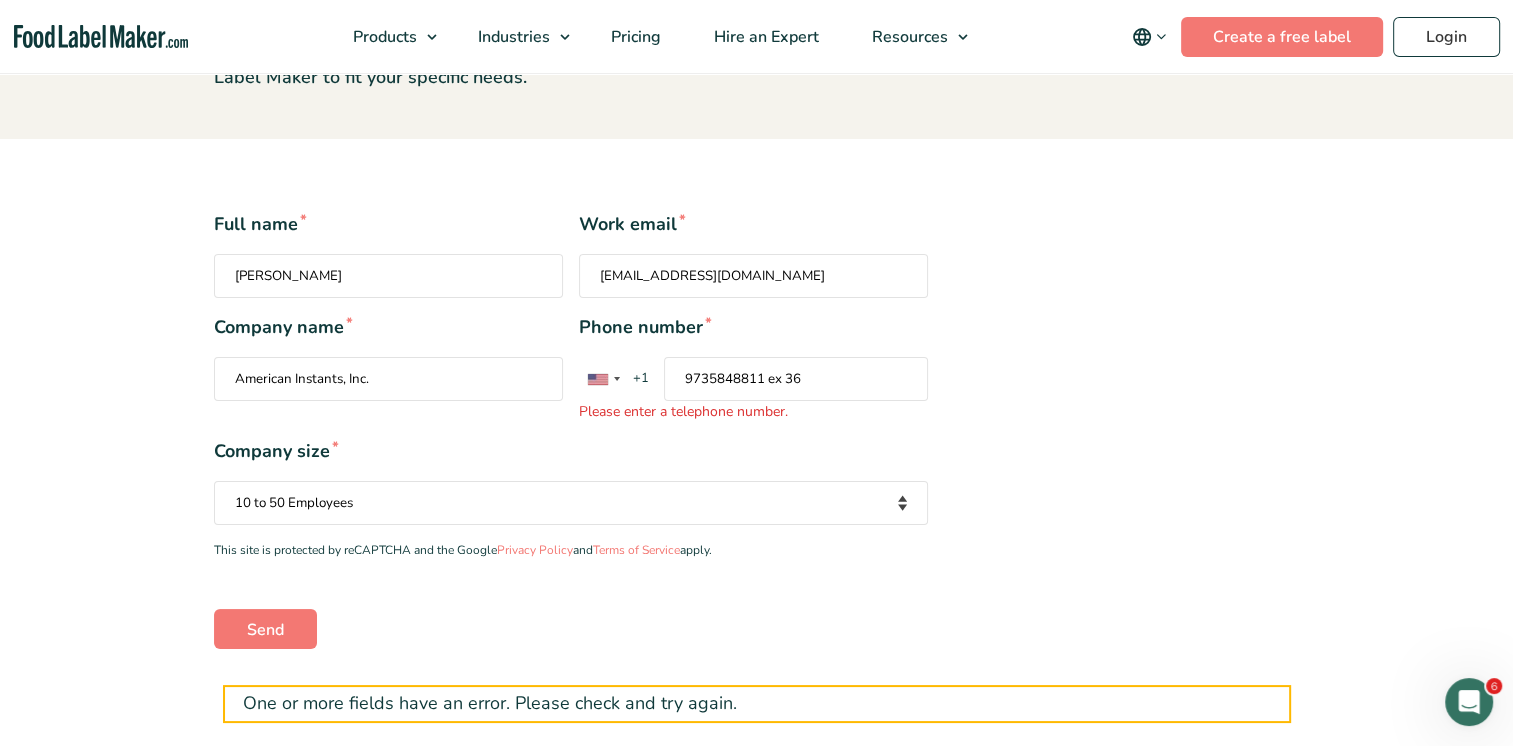 click on "Full name *
Nel Roche
Work email *
nroche@aii1961.com
Company name *
American Instants, Inc.
Phone number *
United States +1 United Kingdom +44 Afghanistan (‫افغانستان‬‎) +93 Albania (Shqipëri) +355 Algeria (‫الجزائر‬‎) +213 American Samoa +1 Andorra +376 Angola +244 Anguilla +1 Antigua and Barbuda +1 Argentina +54 Armenia (Հայաստան) +374 Aruba +297 Ascension Island +247 Australia +61 Austria (Österreich) +43 Azerbaijan (Azərbaycan) +994 Bahamas +1 Bahrain (‫البحرين‬‎) +973 Bangladesh (বাংলাদেশ) +880 Barbados +1 Belarus (Беларусь) +375 Belgium (België) +32 Belize +1" at bounding box center (757, 429) 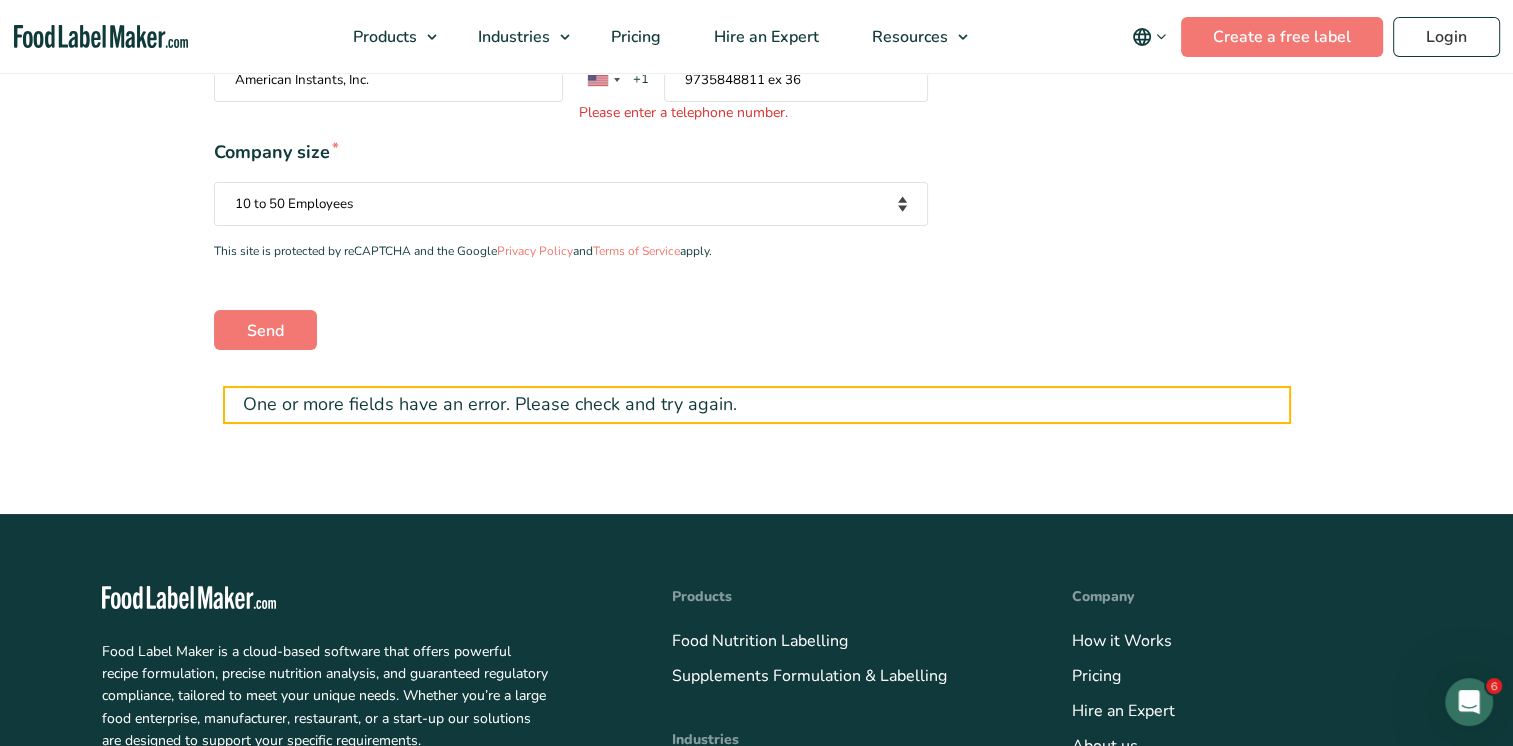 scroll, scrollTop: 600, scrollLeft: 0, axis: vertical 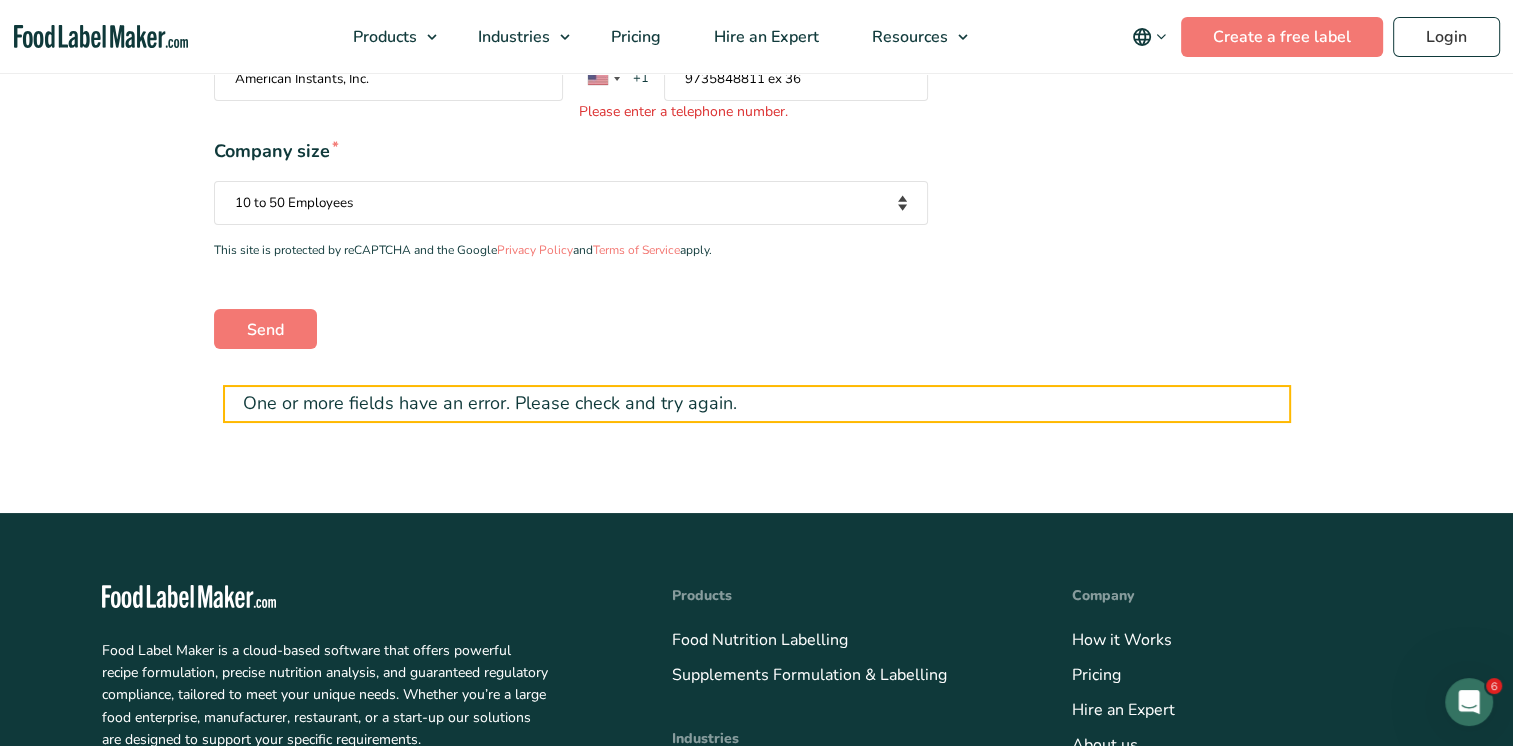 click on "One or more fields have an error. Please check and try again." at bounding box center [757, 404] 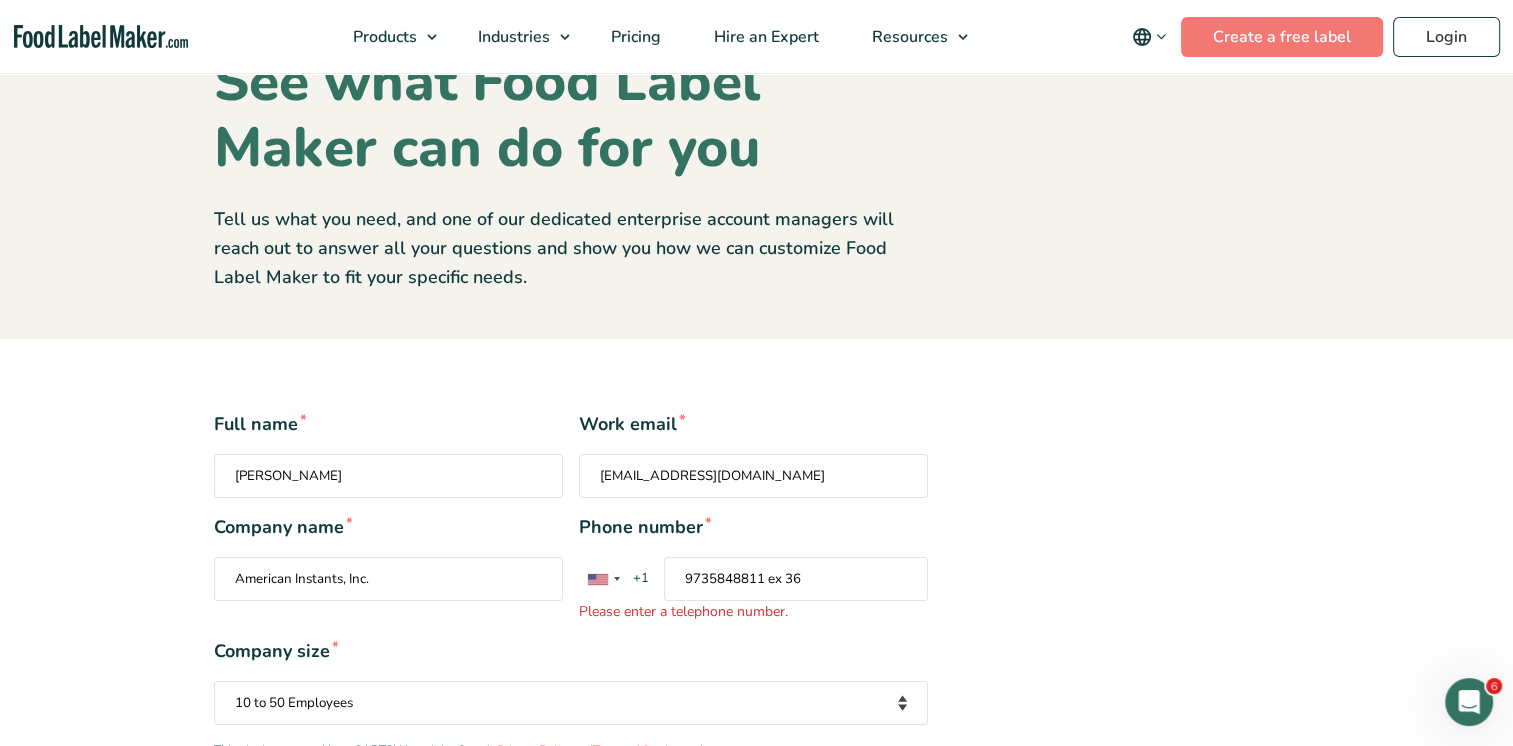 click on "9735848811 ex 36" at bounding box center (796, 579) 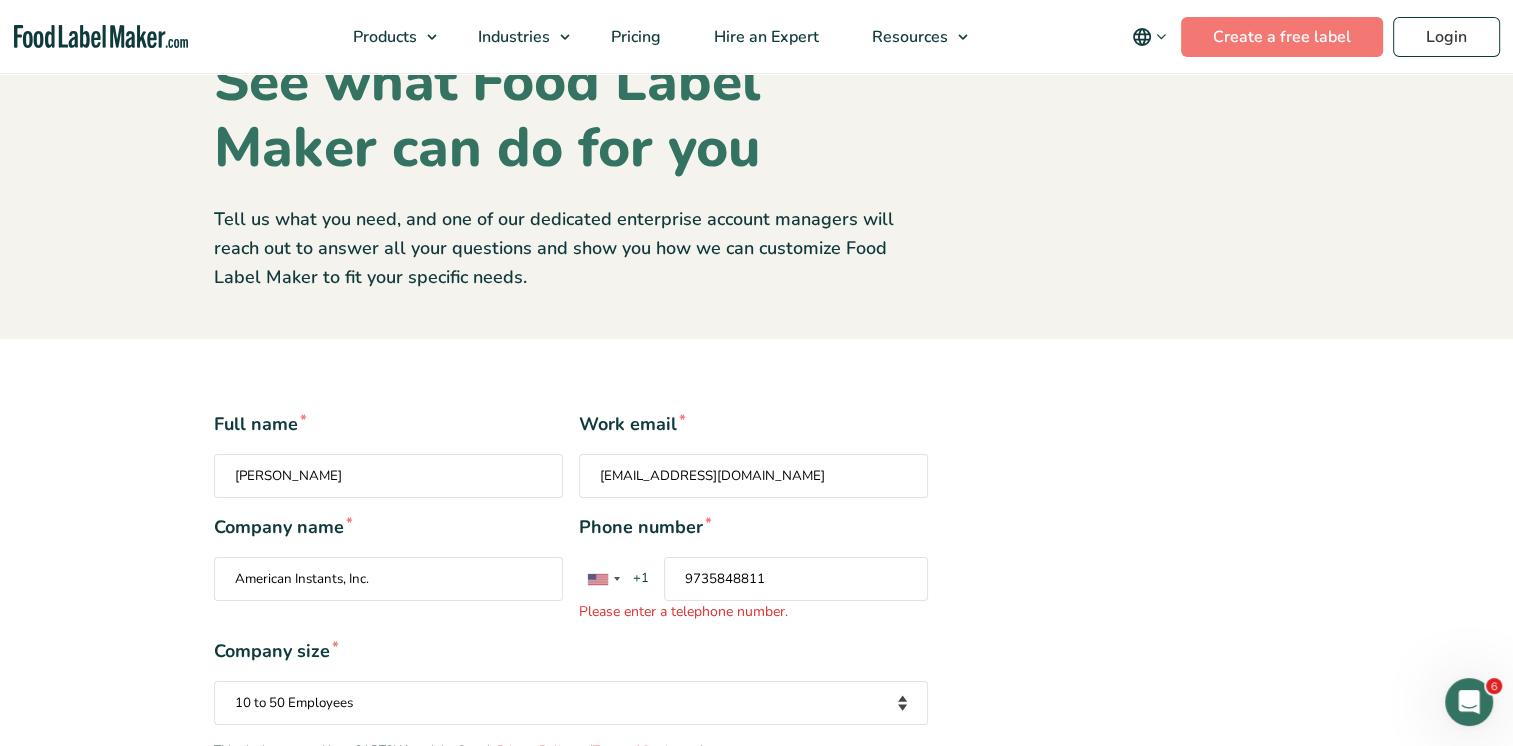 type on "9735848811" 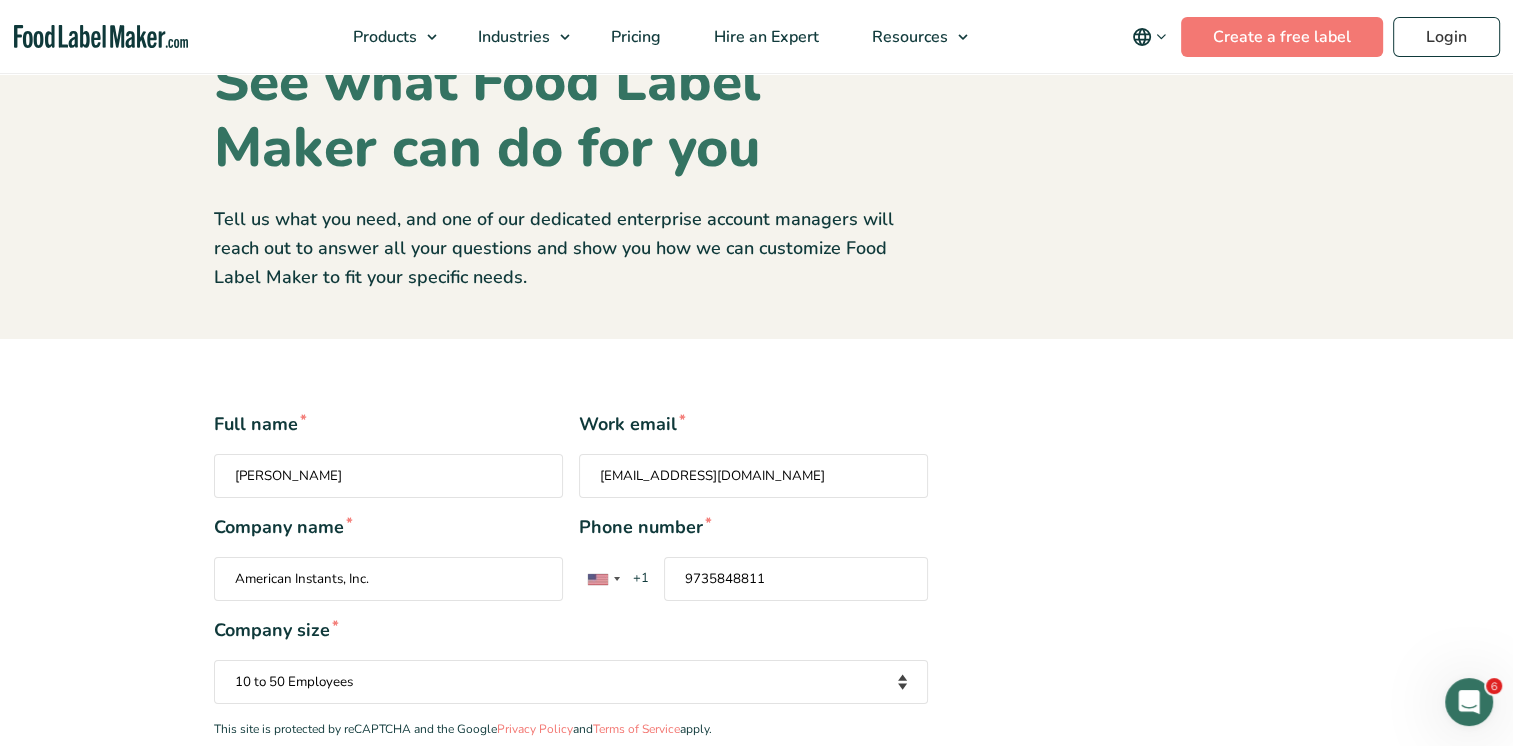 click on "Full name *
Nel Roche
Work email *
nroche@aii1961.com
Company name *
American Instants, Inc.
Phone number *
United States +1 United Kingdom +44 Afghanistan (‫افغانستان‬‎) +93 Albania (Shqipëri) +355 Algeria (‫الجزائر‬‎) +213 American Samoa +1 Andorra +376 Angola +244 Anguilla +1 Antigua and Barbuda +1 Argentina +54 Armenia (Հայաստան) +374 Aruba +297 Ascension Island +247 Australia +61 Austria (Österreich) +43 Azerbaijan (Azərbaycan) +994 Bahamas +1 Bahrain (‫البحرين‬‎) +973 Bangladesh (বাংলাদেশ) +880 Barbados +1 Belarus (Беларусь) +375 Belgium (België) +32 Belize +1" at bounding box center [757, 619] 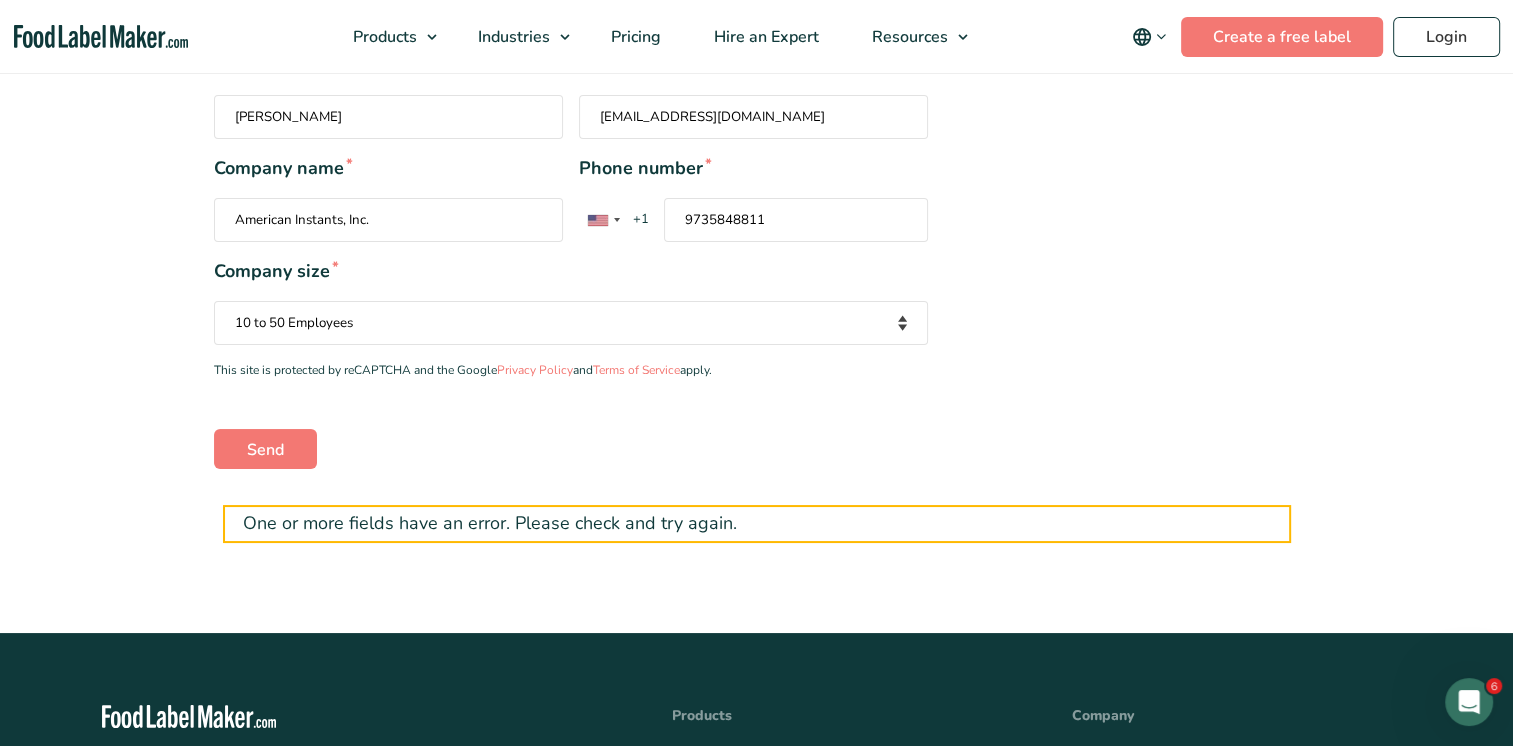 scroll, scrollTop: 500, scrollLeft: 0, axis: vertical 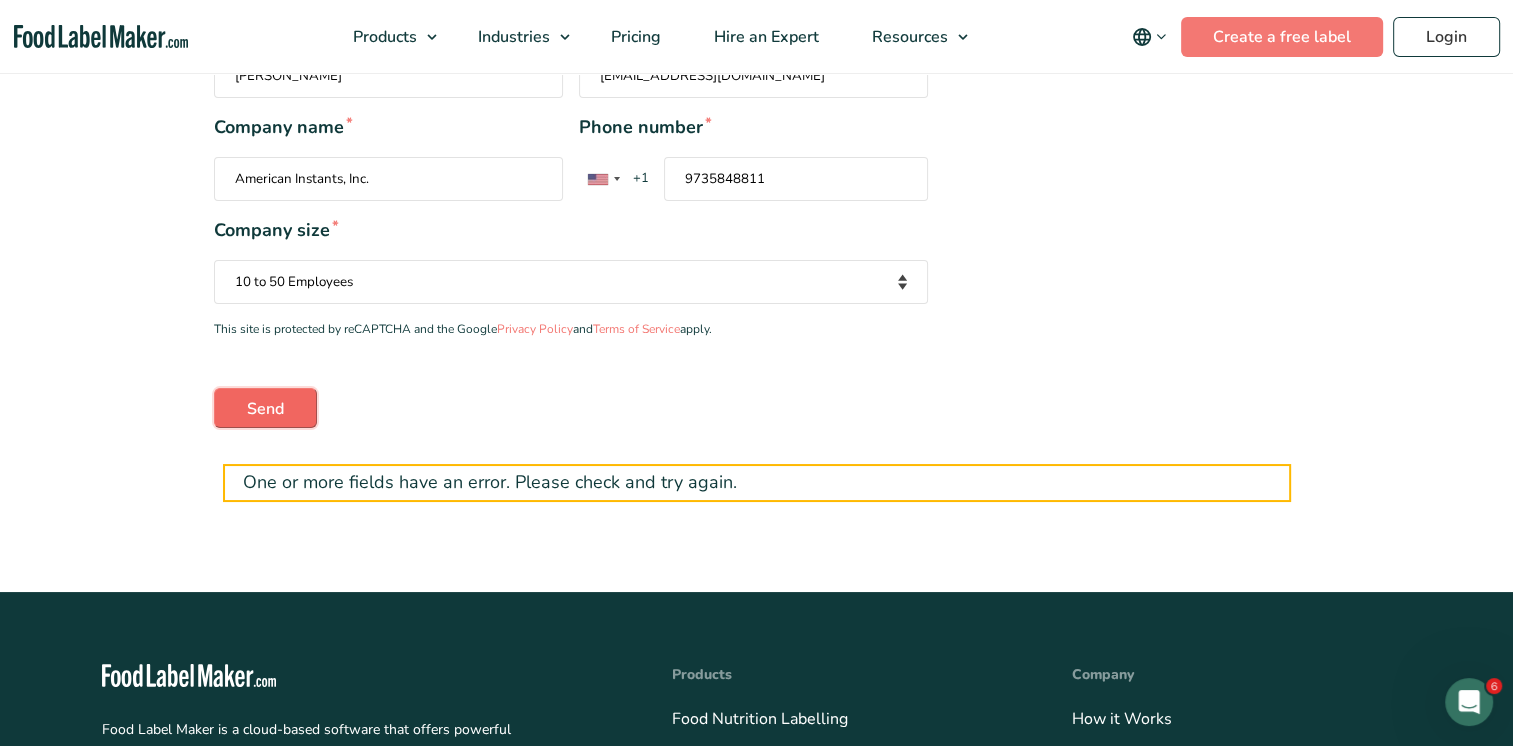 click on "Send" at bounding box center (265, 408) 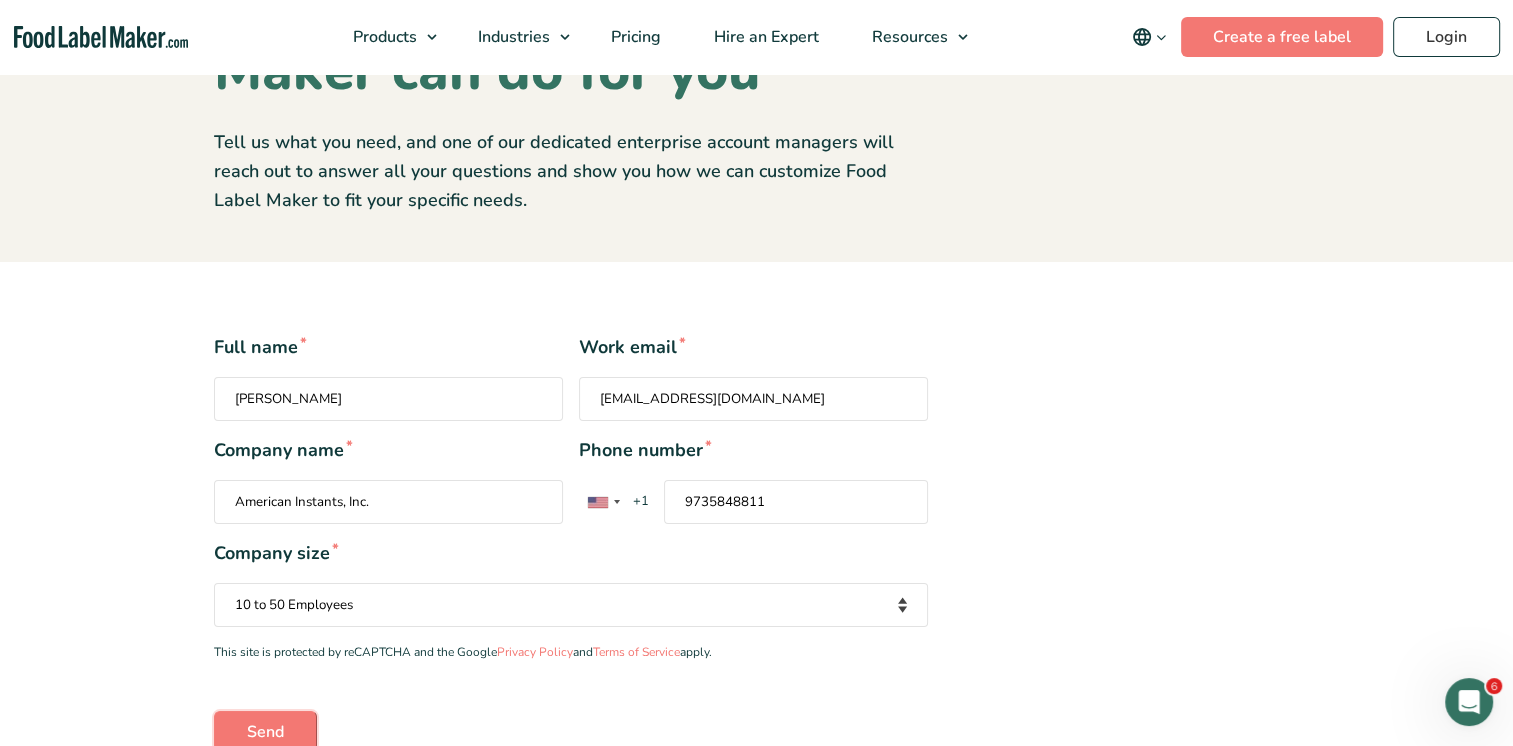 scroll, scrollTop: 0, scrollLeft: 0, axis: both 